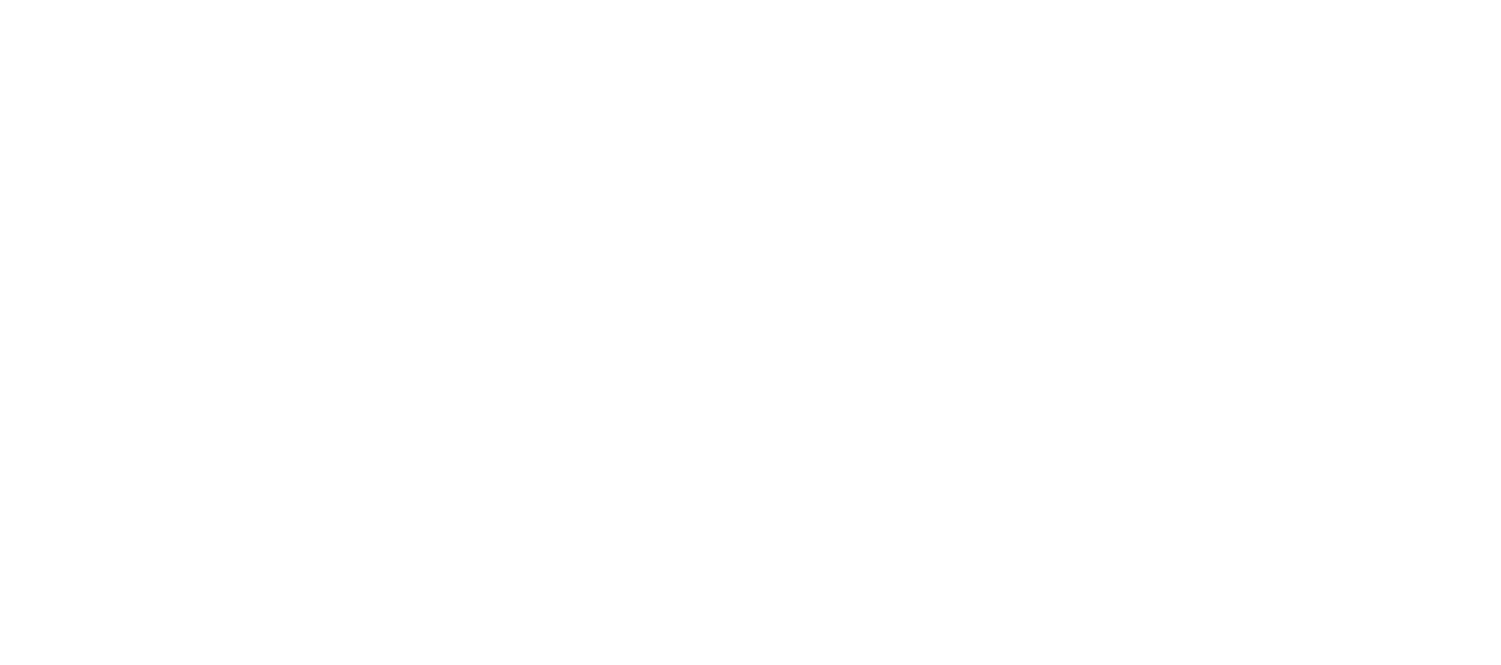 scroll, scrollTop: 0, scrollLeft: 0, axis: both 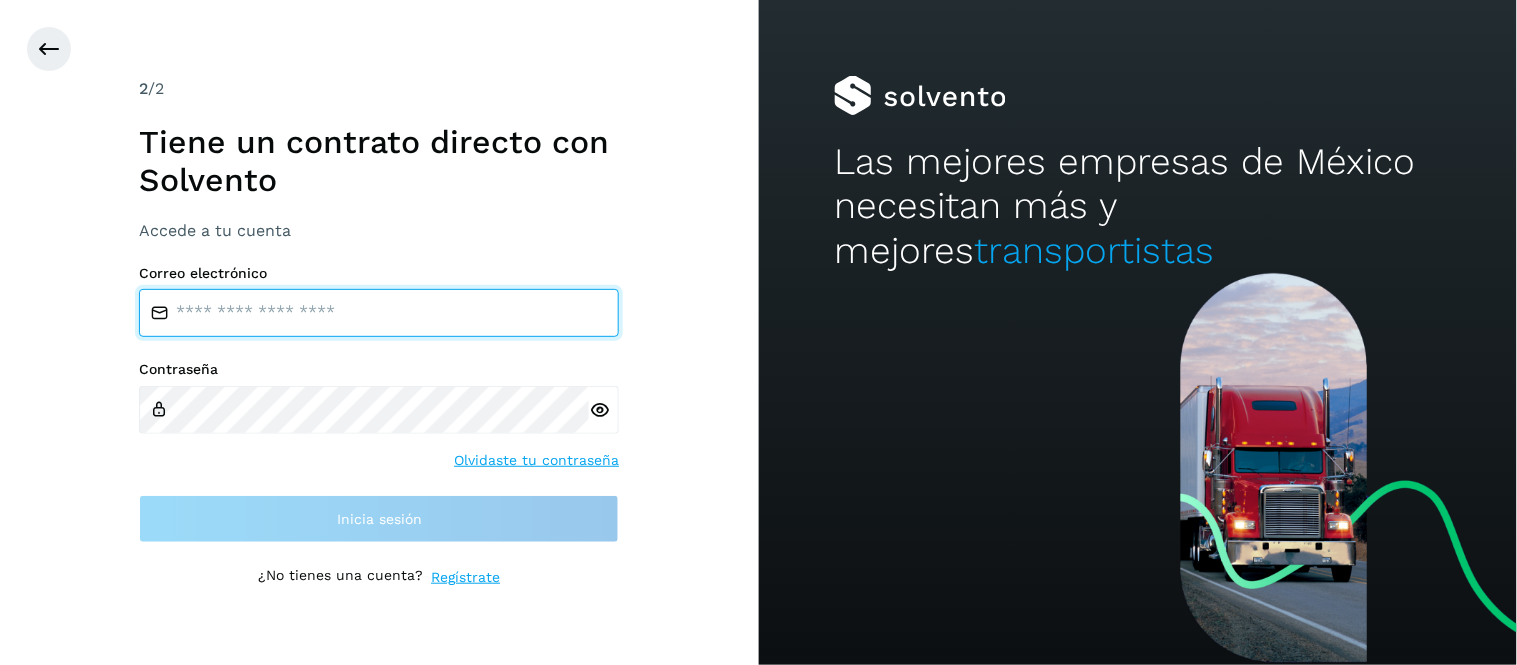 click at bounding box center [379, 313] 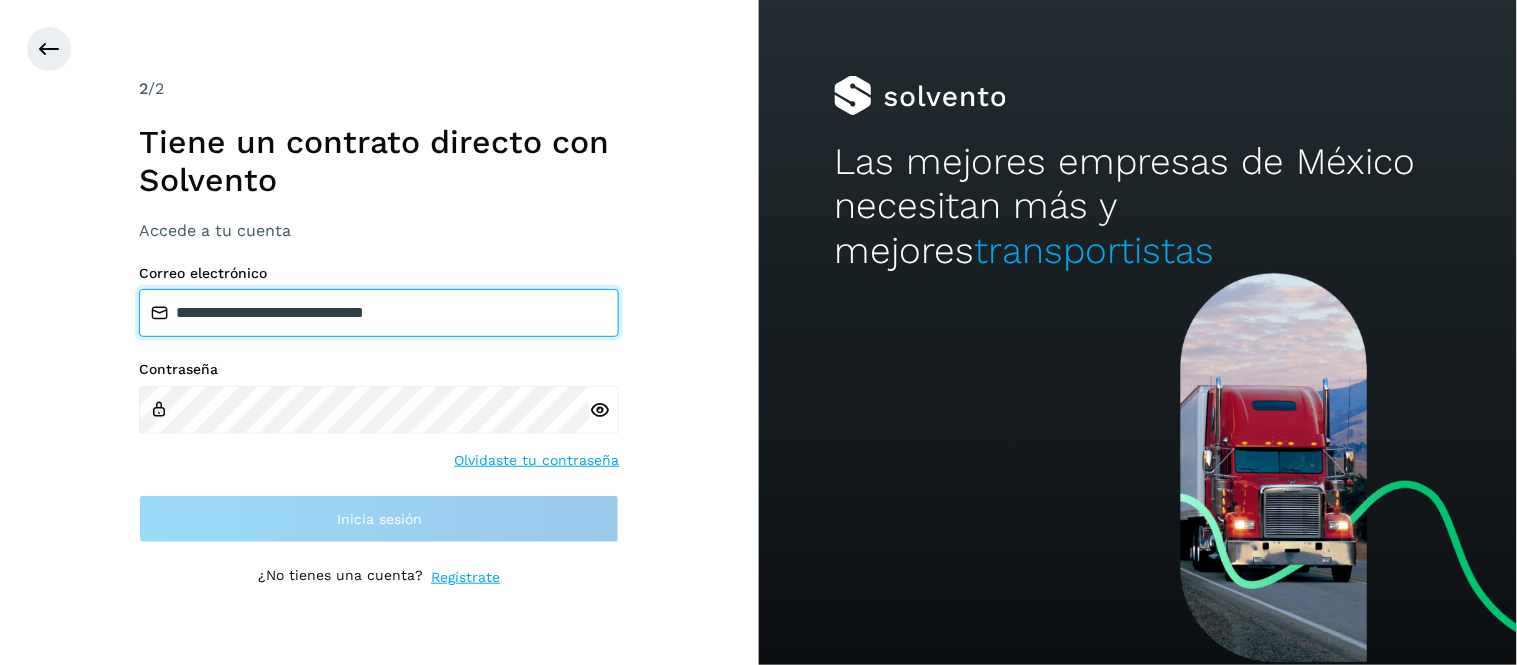 type on "**********" 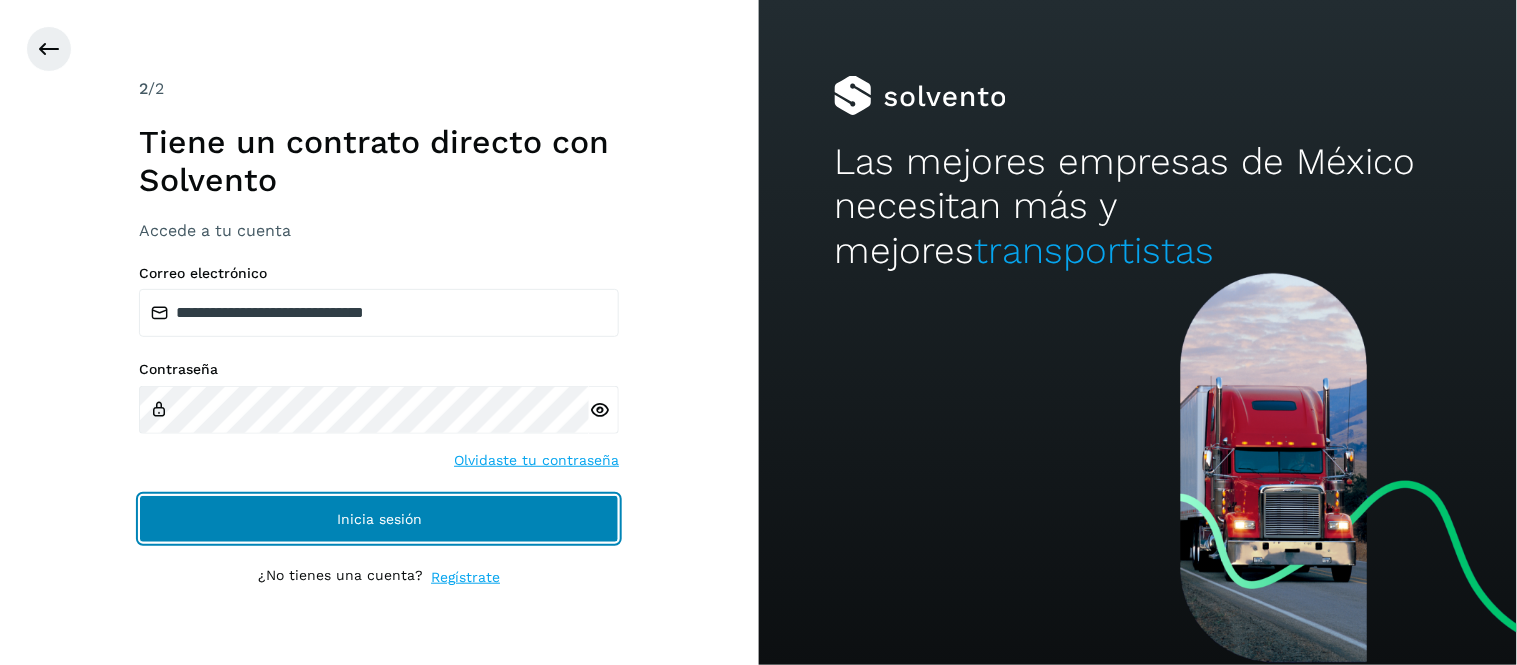 click on "Inicia sesión" at bounding box center [379, 519] 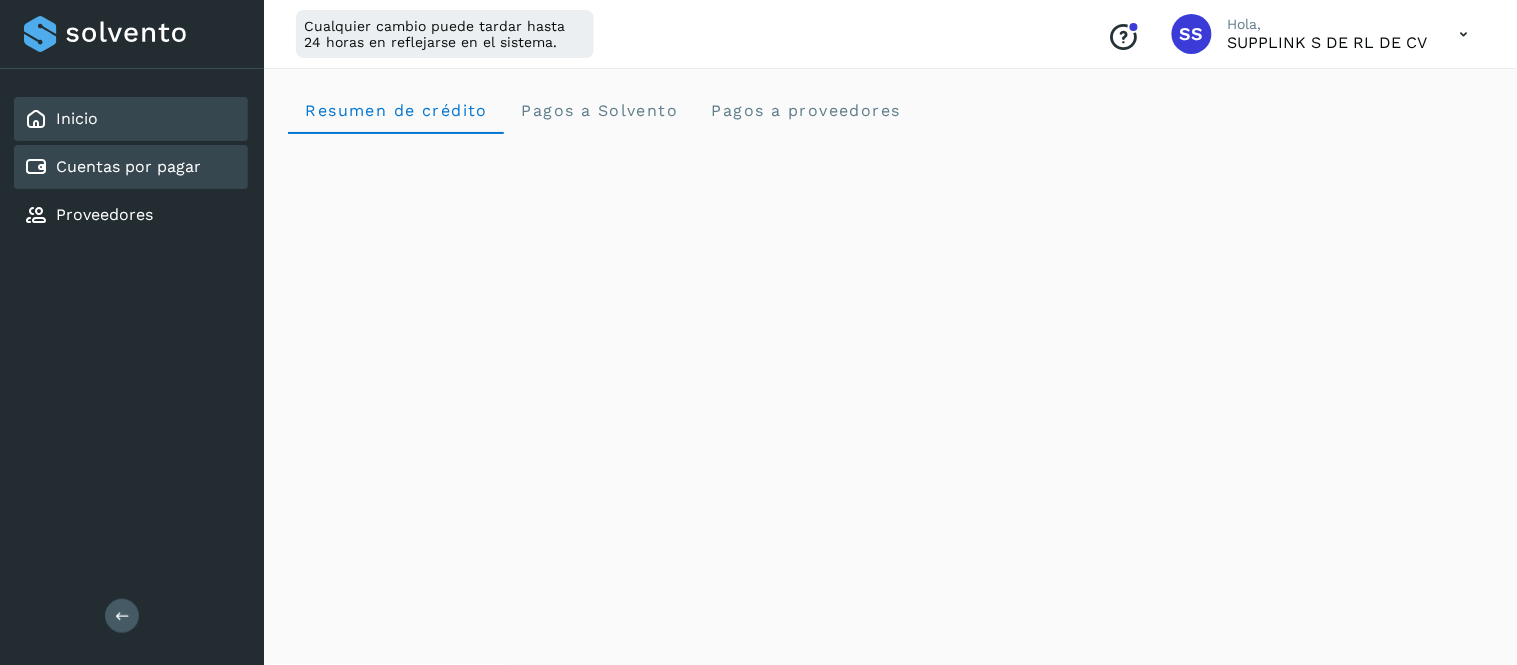 click on "Cuentas por pagar" at bounding box center [128, 166] 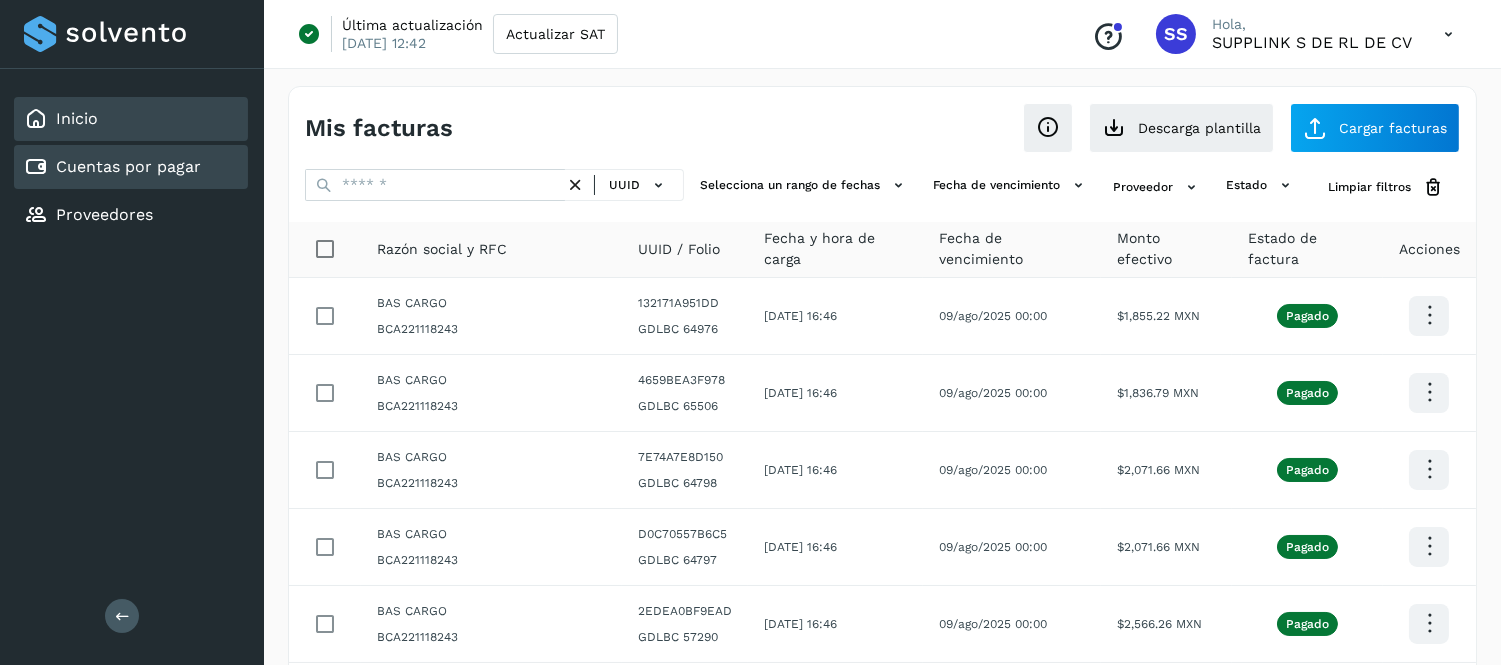 click on "Inicio" 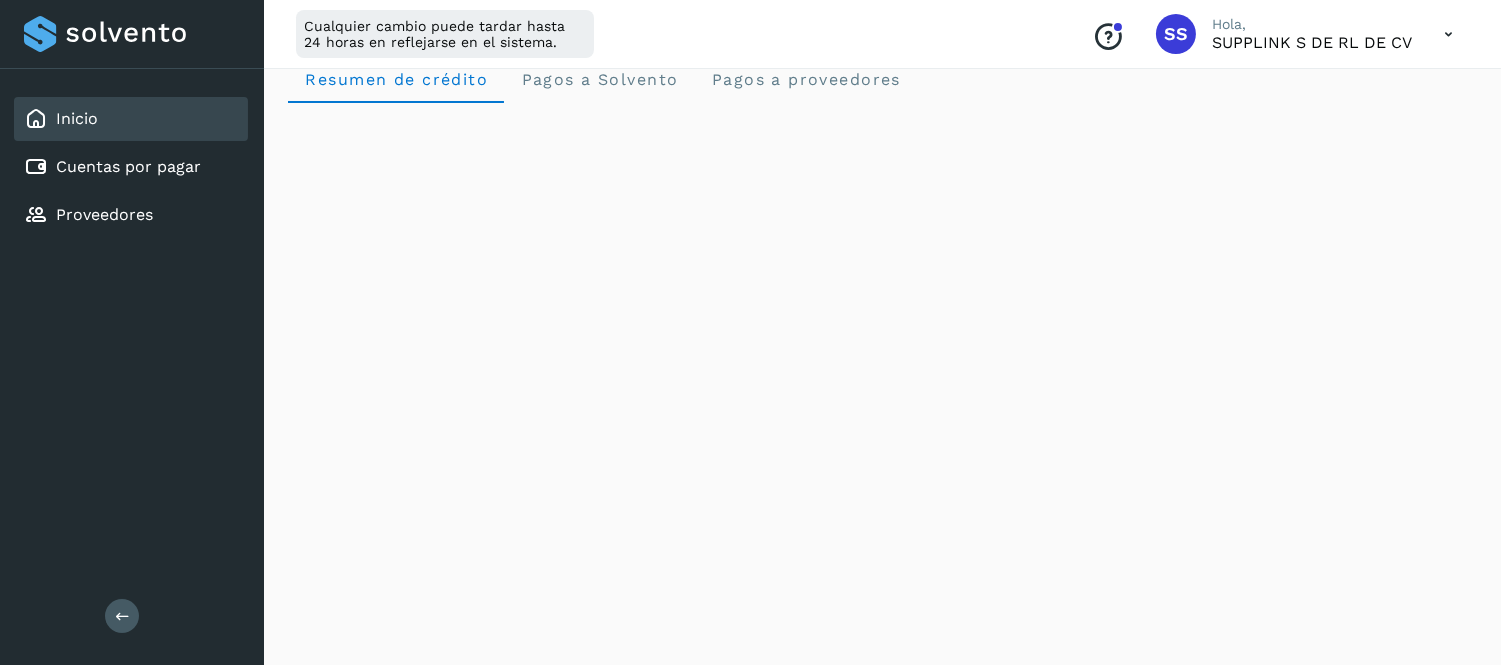 scroll, scrollTop: 0, scrollLeft: 0, axis: both 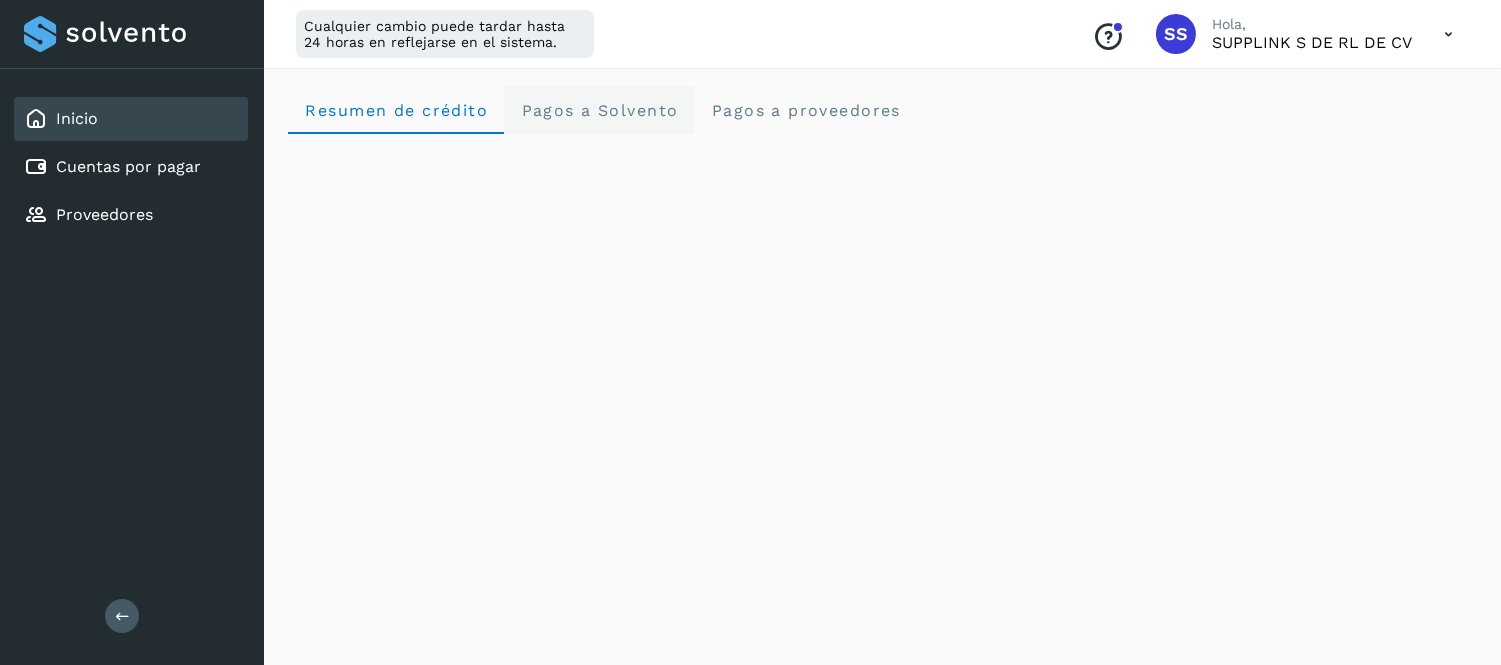 click on "Pagos a Solvento" 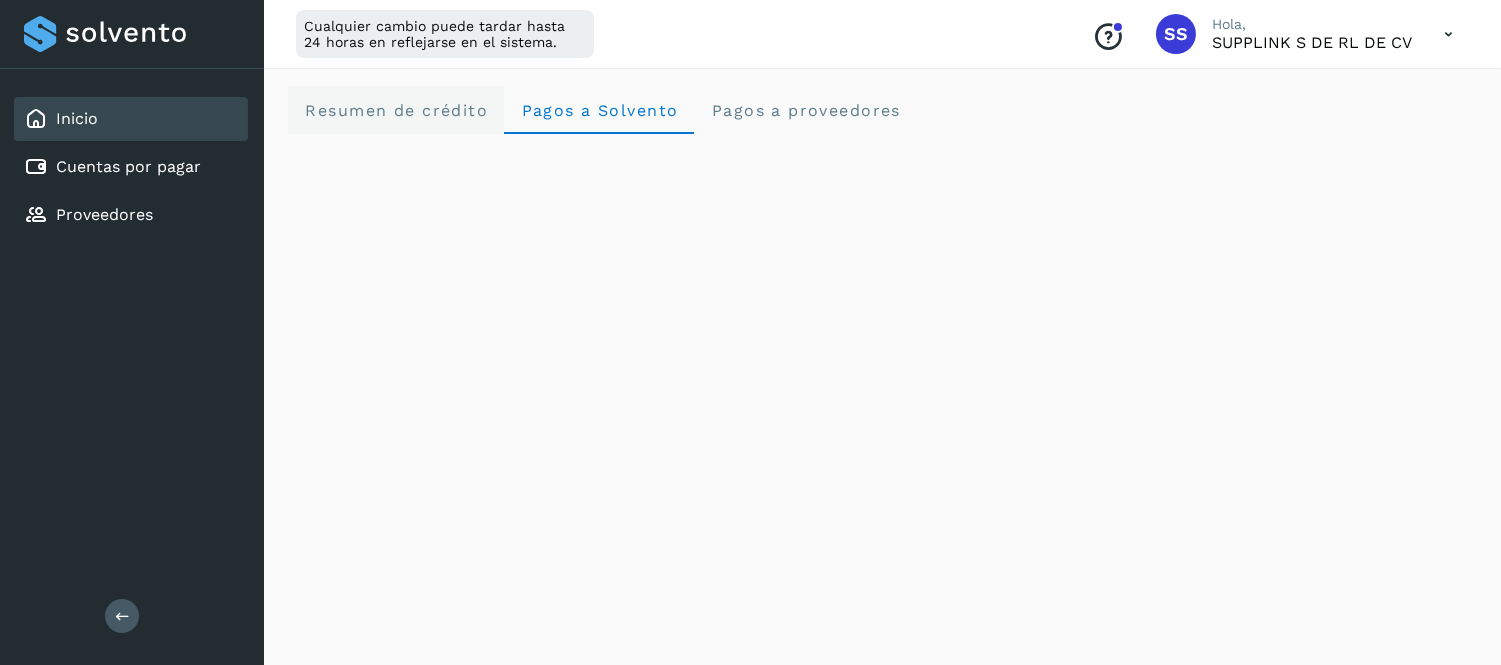 click on "Resumen de crédito" 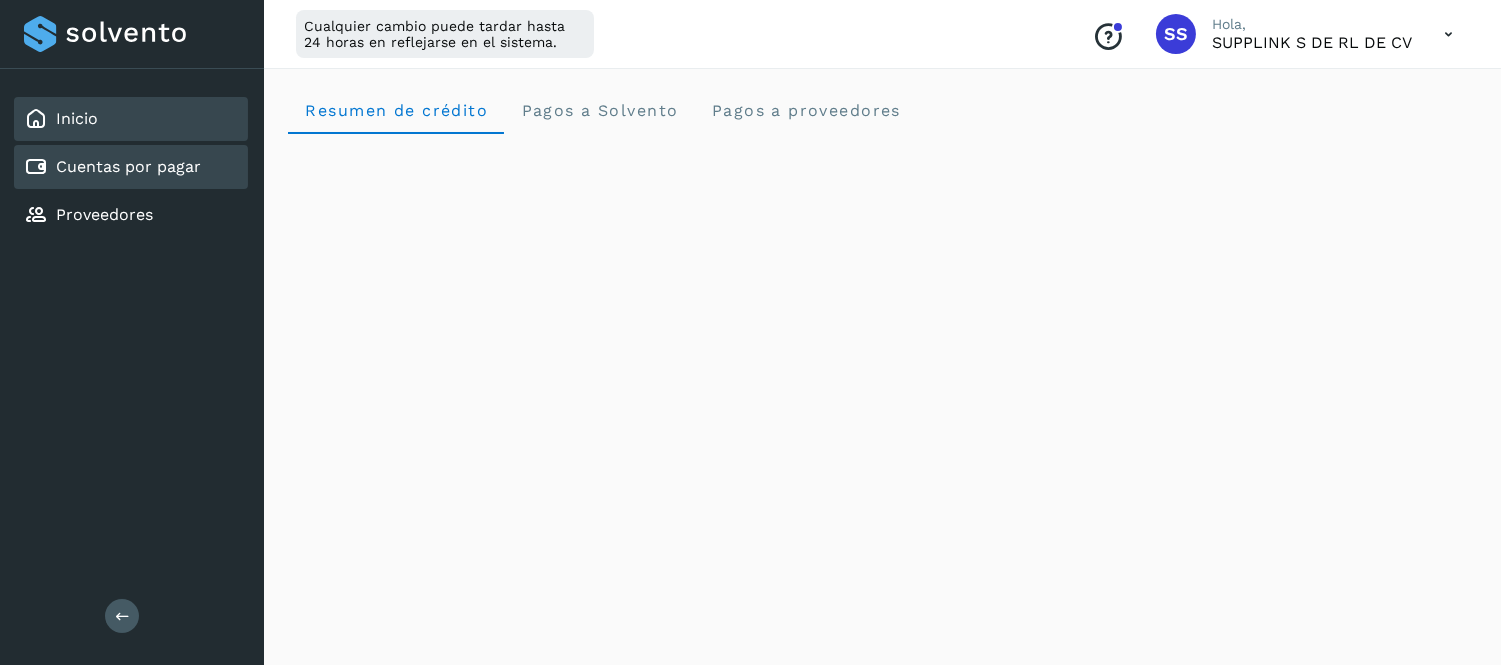 click on "Cuentas por pagar" at bounding box center (128, 166) 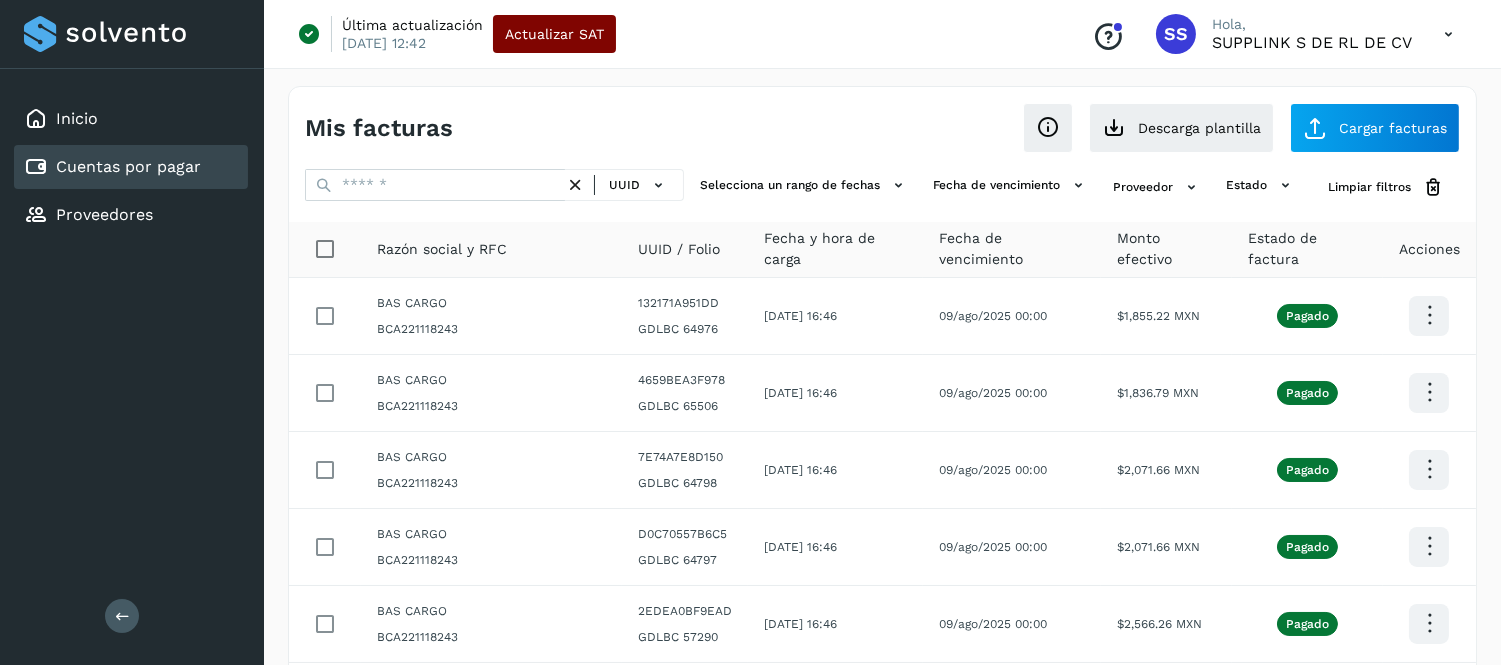 click on "Actualizar SAT" at bounding box center (554, 34) 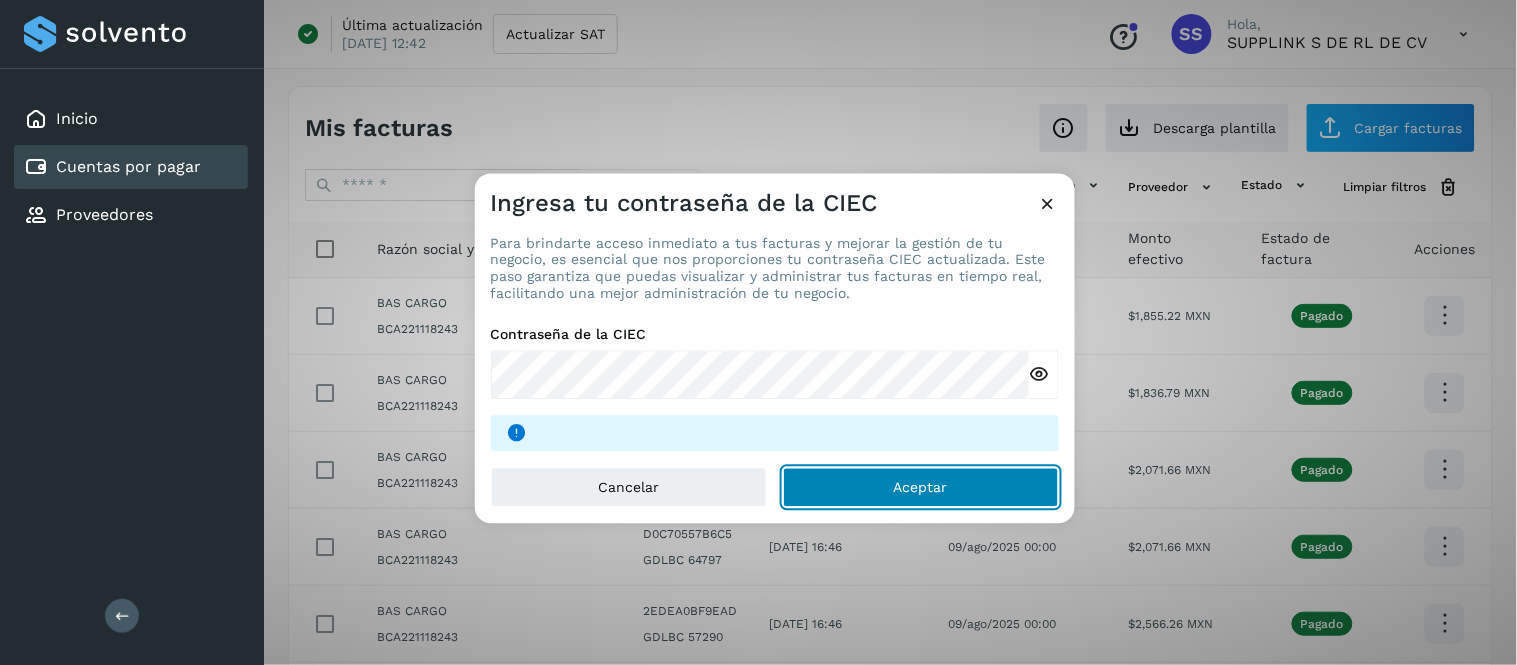 click on "Aceptar" 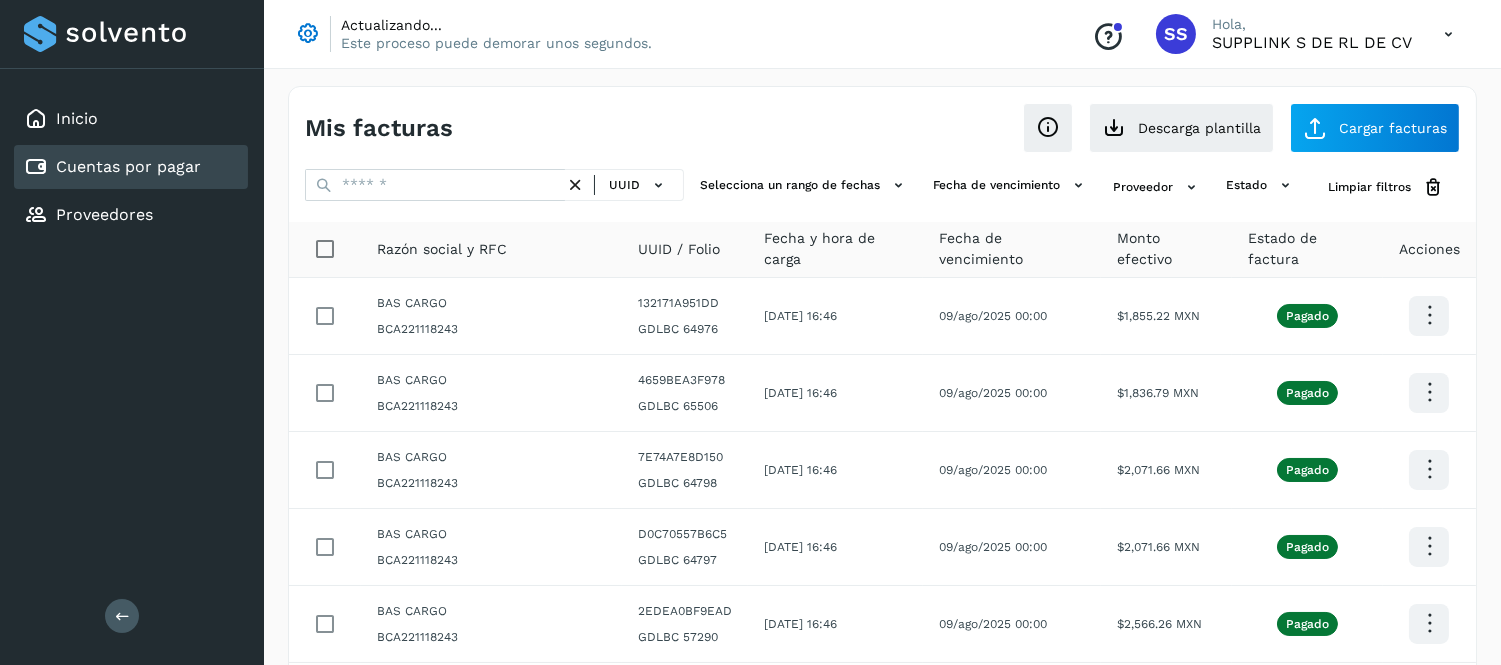 click on "Mis facturas
Ver instrucciones para cargar Facturas
Descarga plantilla Cargar facturas" at bounding box center (882, 120) 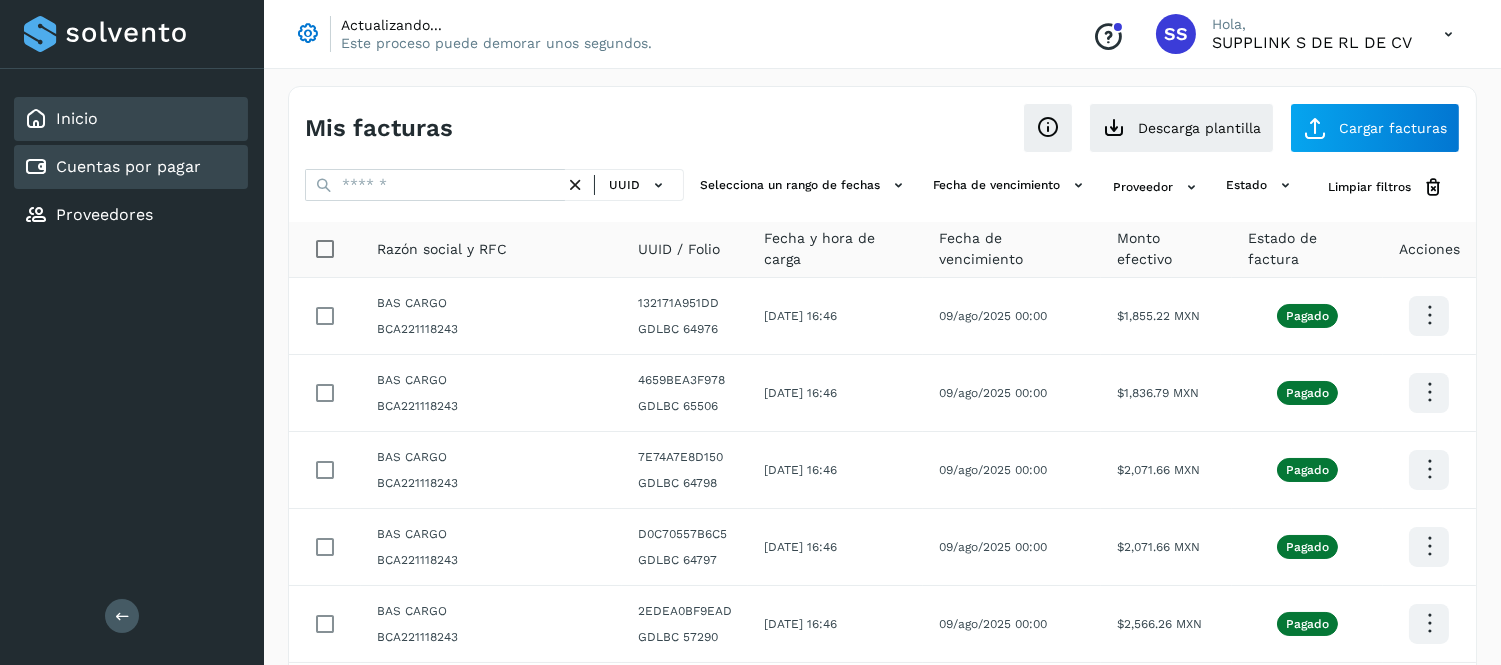 click on "Inicio" 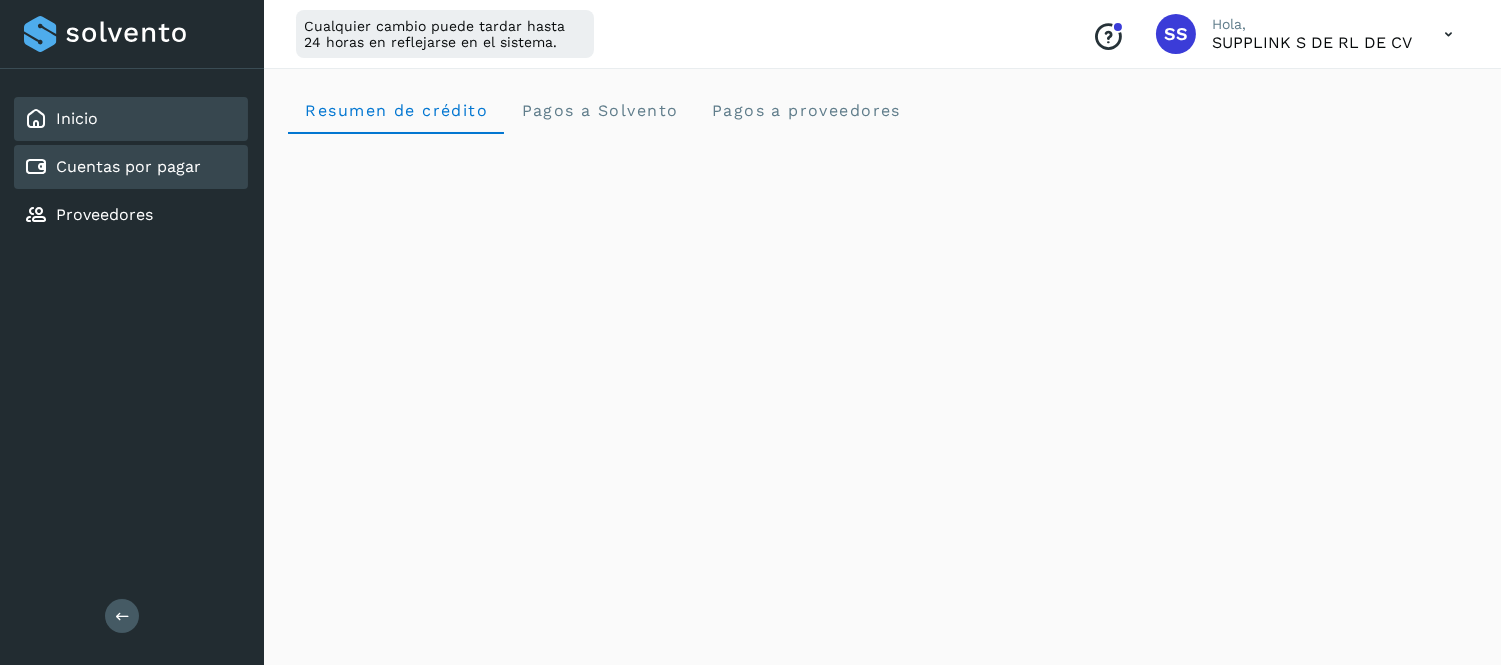 click on "Cuentas por pagar" at bounding box center (128, 166) 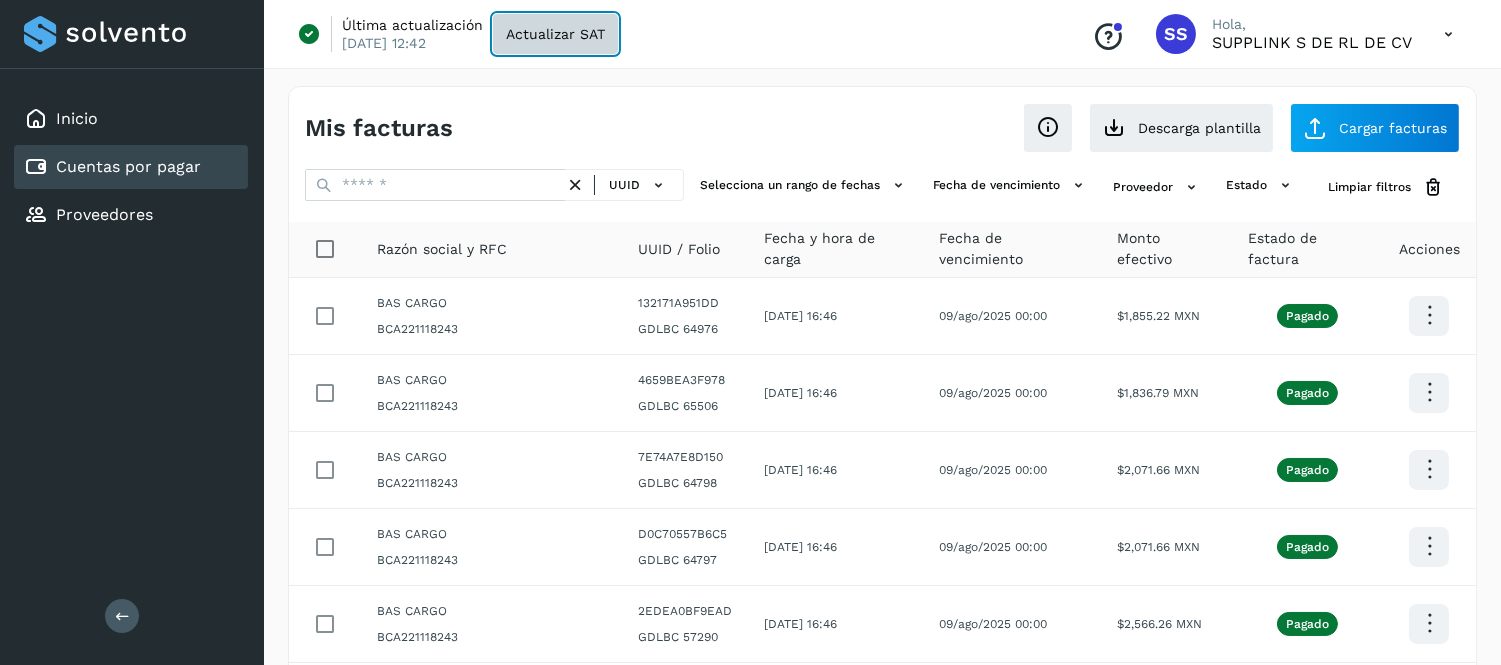 click on "Actualizar SAT" 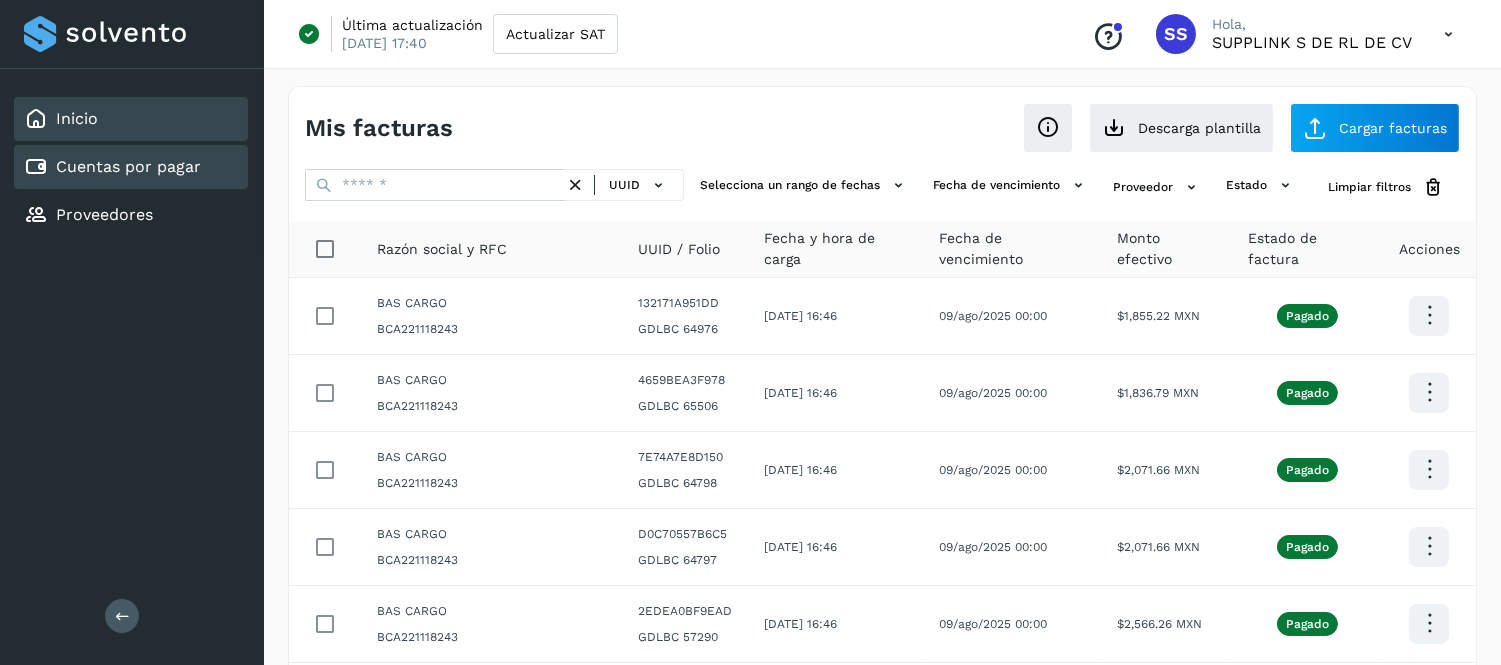 click on "Inicio" 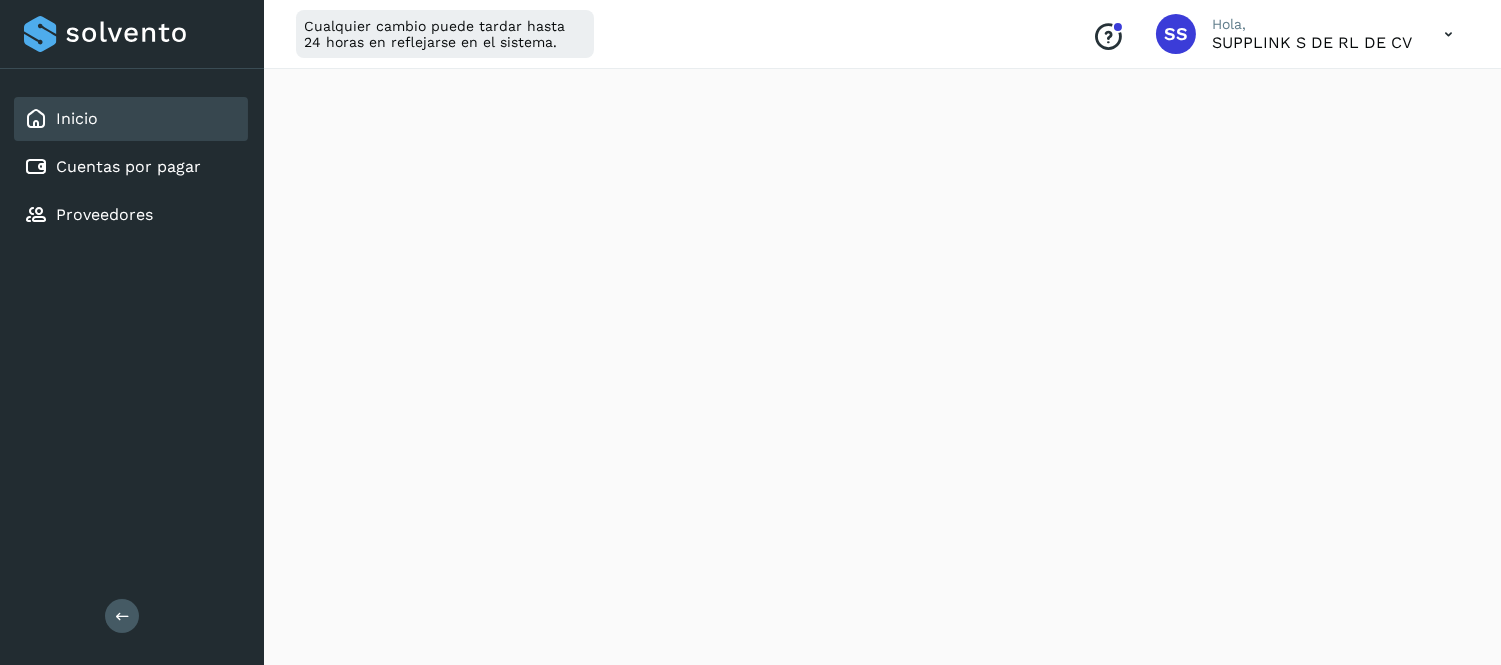 scroll, scrollTop: 486, scrollLeft: 0, axis: vertical 